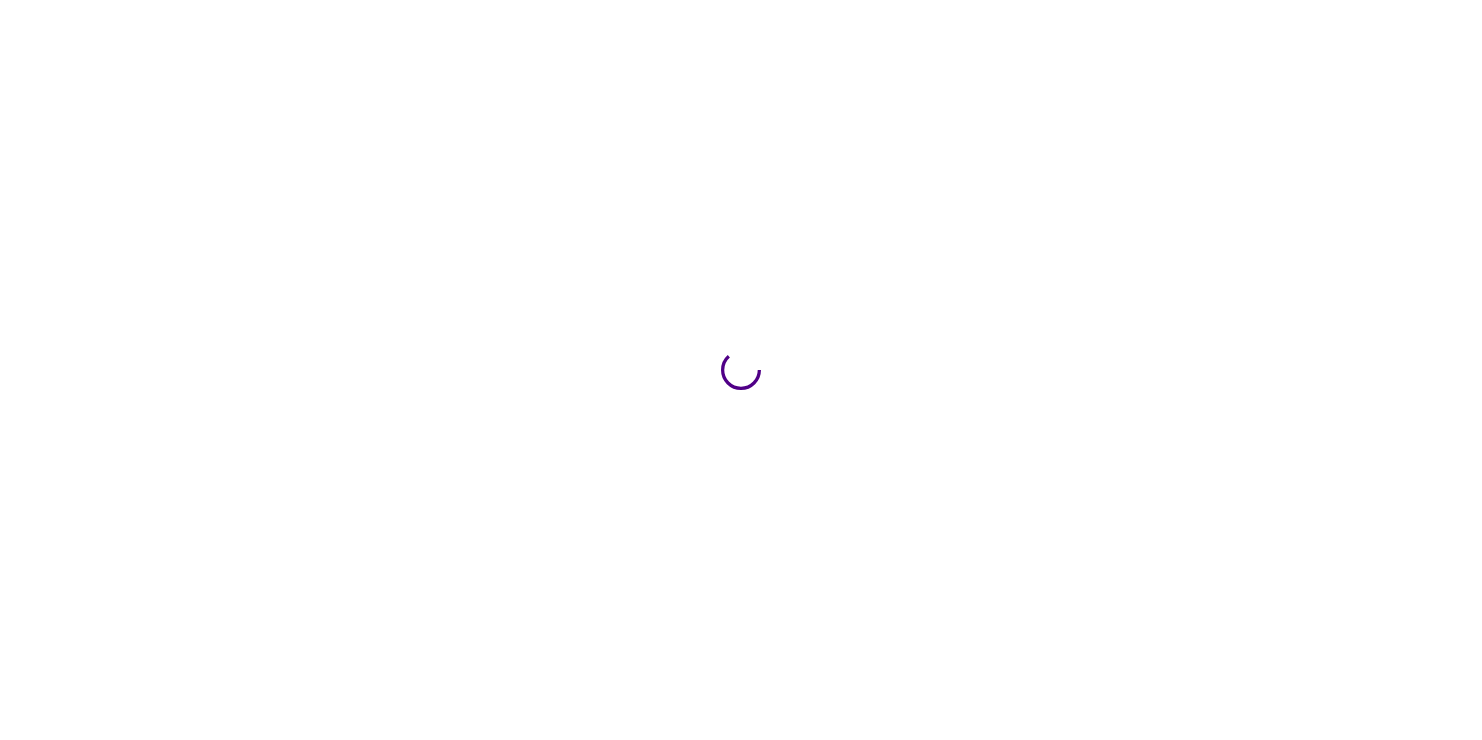 scroll, scrollTop: 0, scrollLeft: 0, axis: both 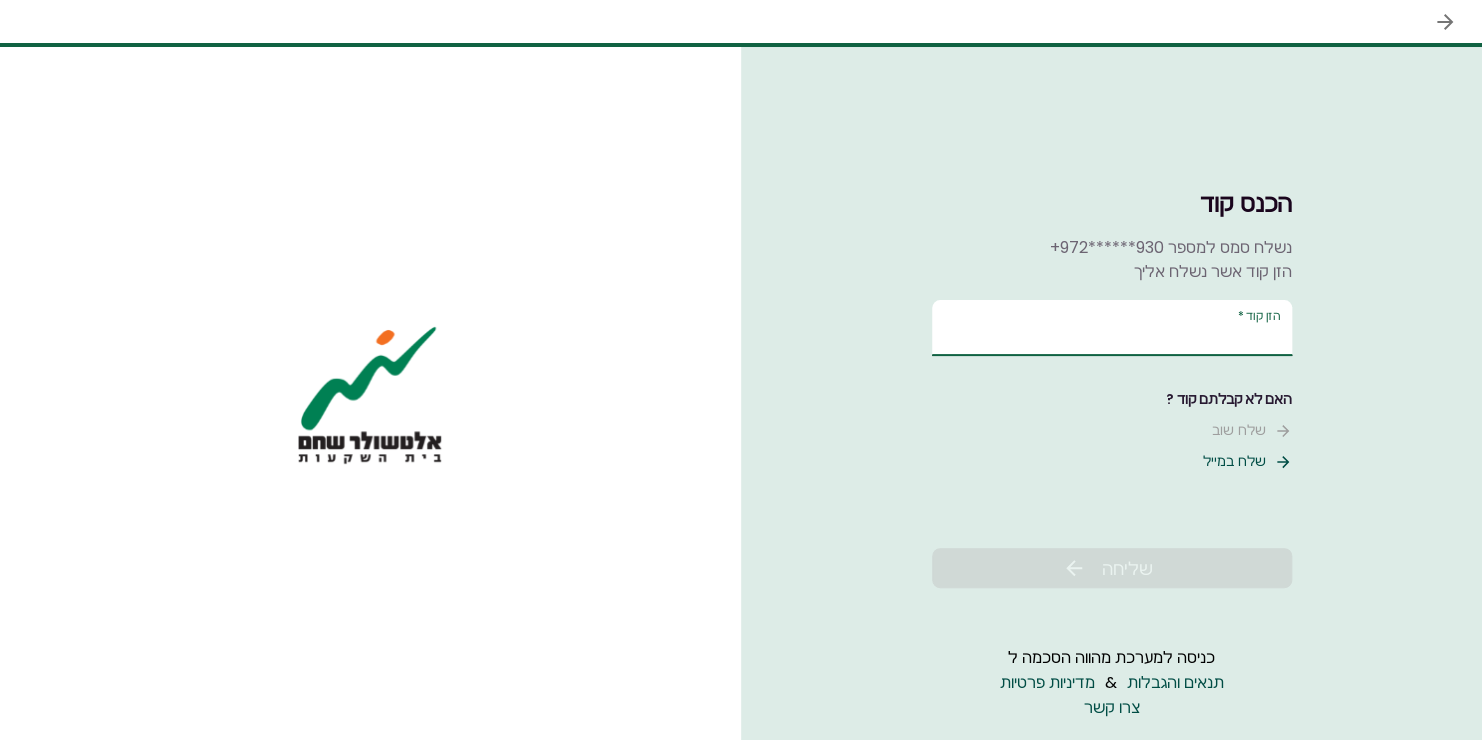 click on "הזן קוד   *" at bounding box center [1112, 328] 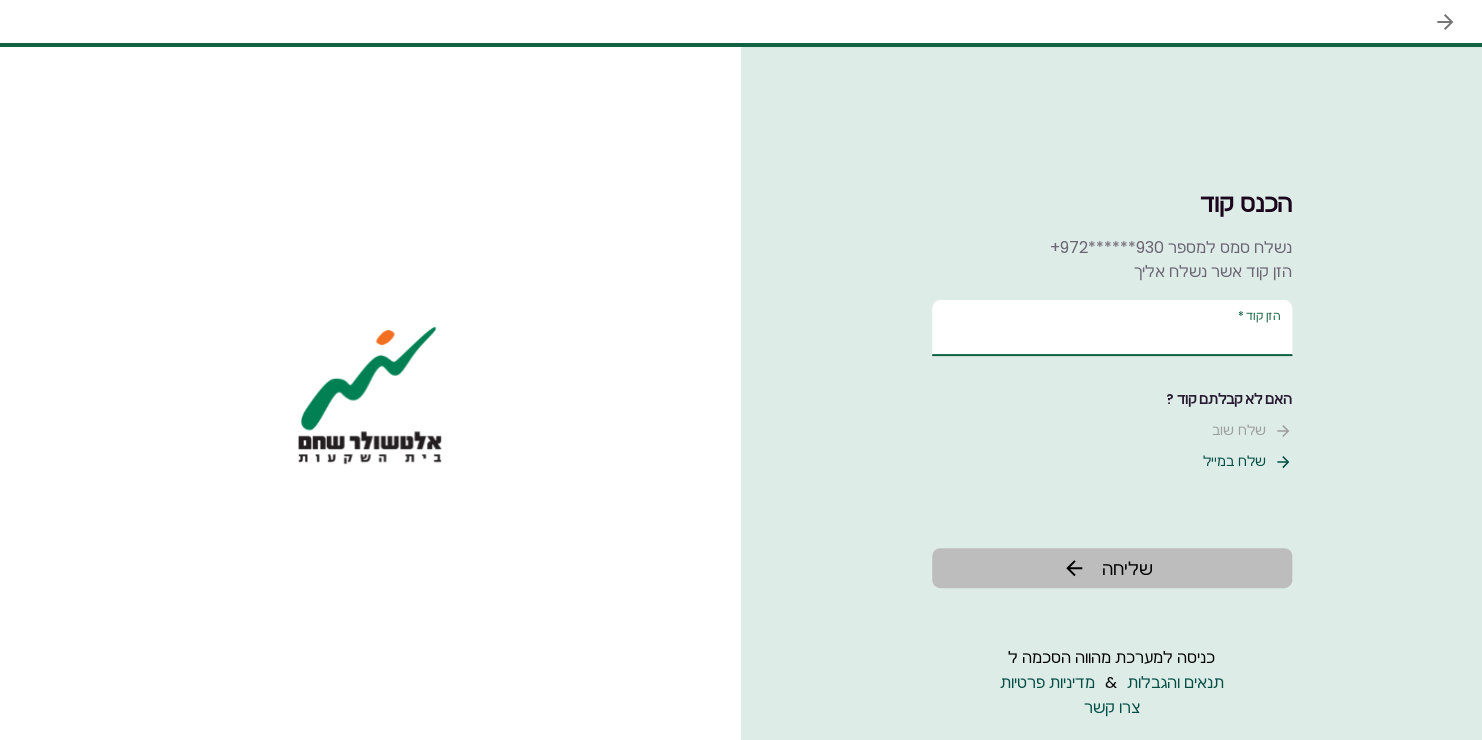type on "******" 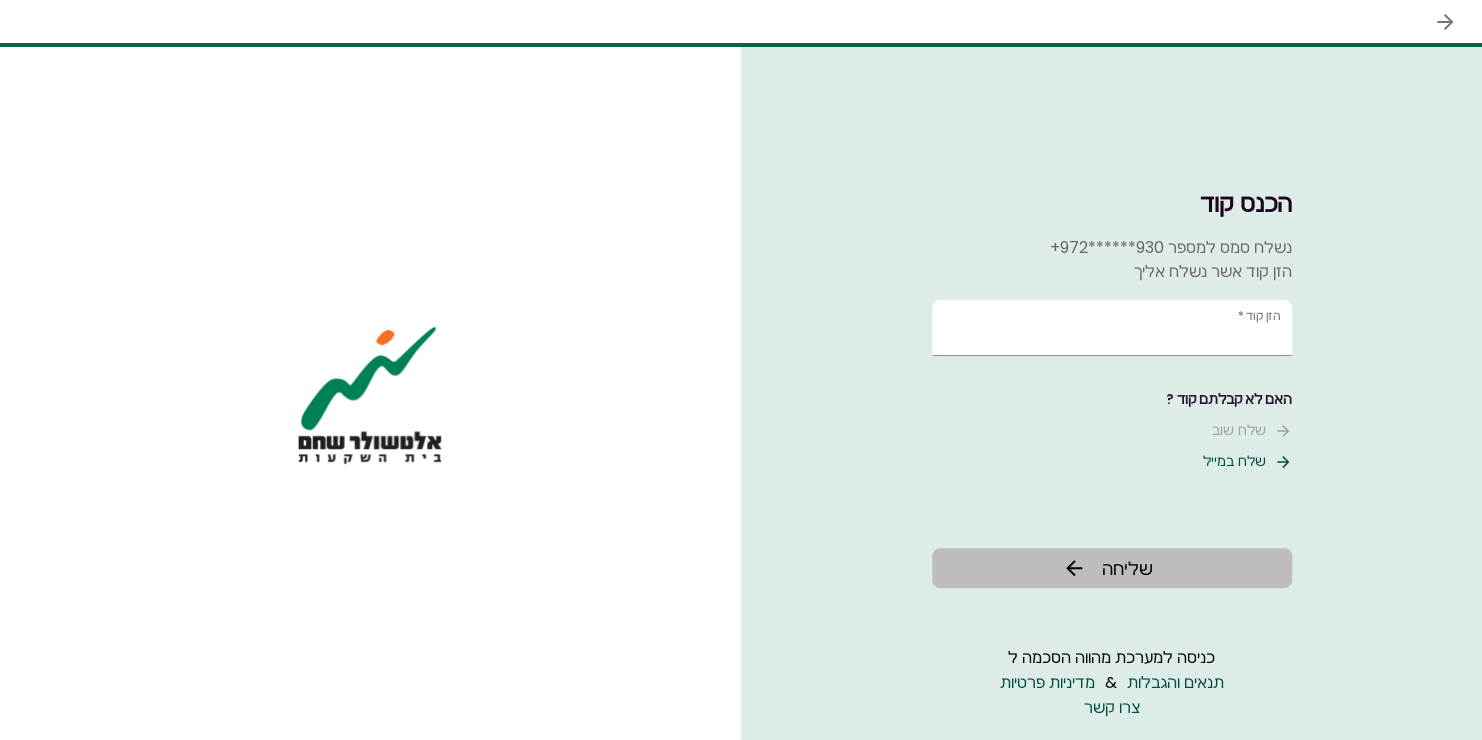 click on "שליחה" at bounding box center (1112, 568) 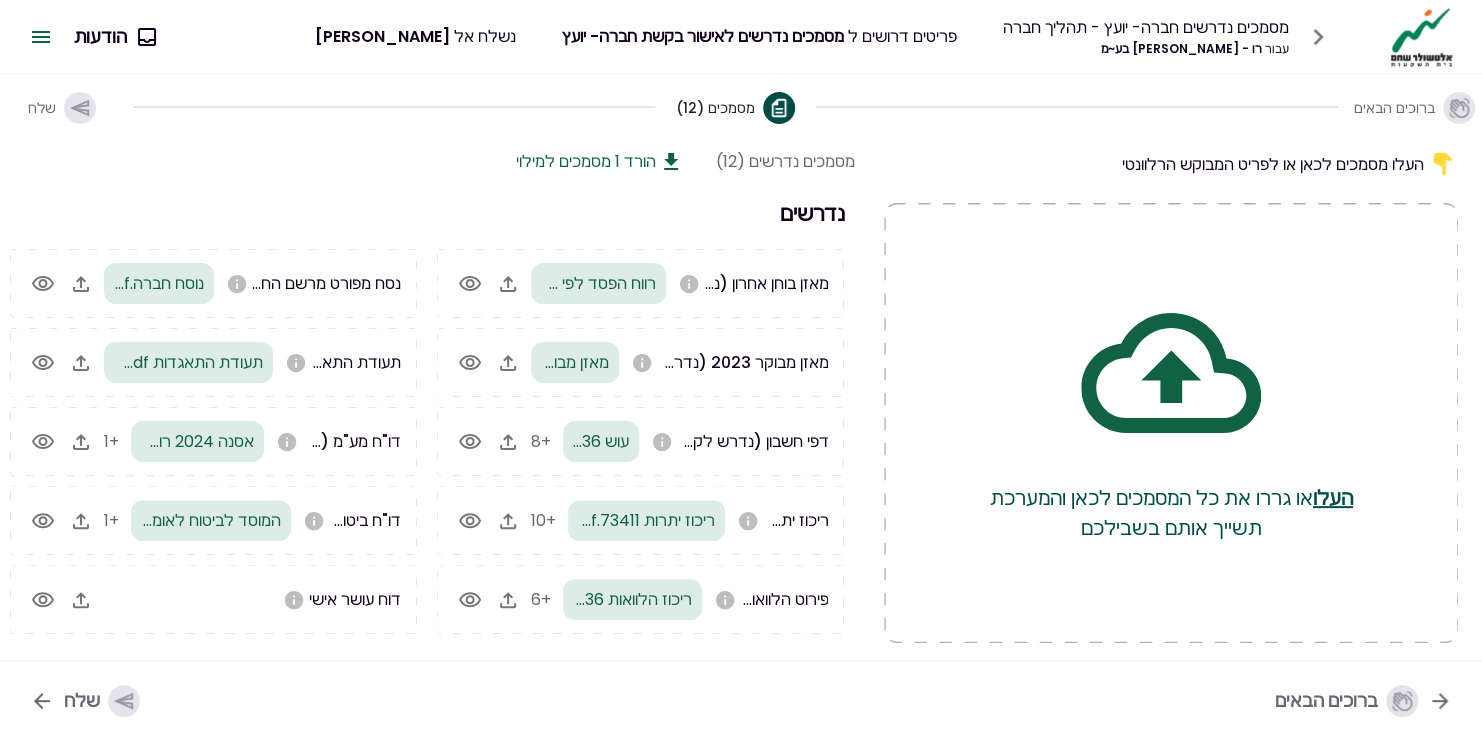 click 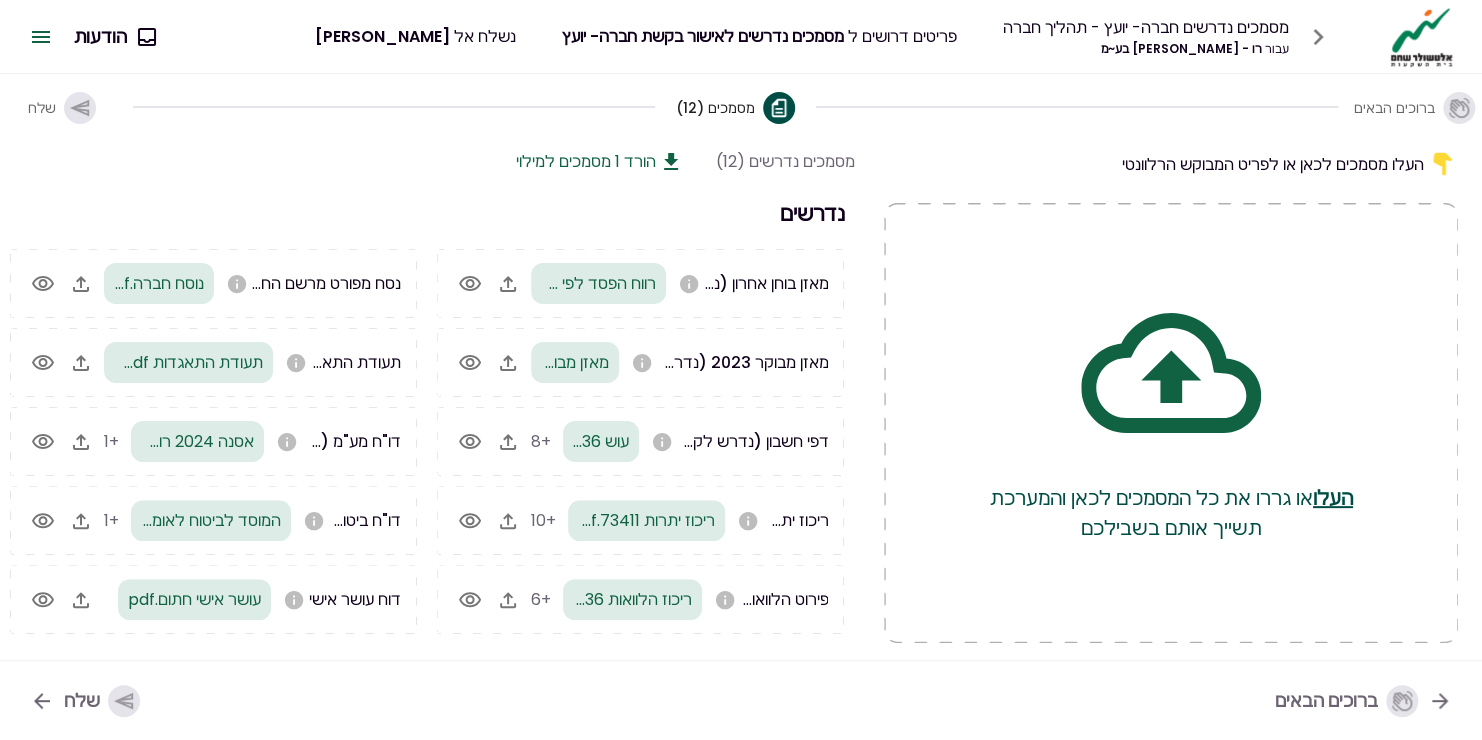 click 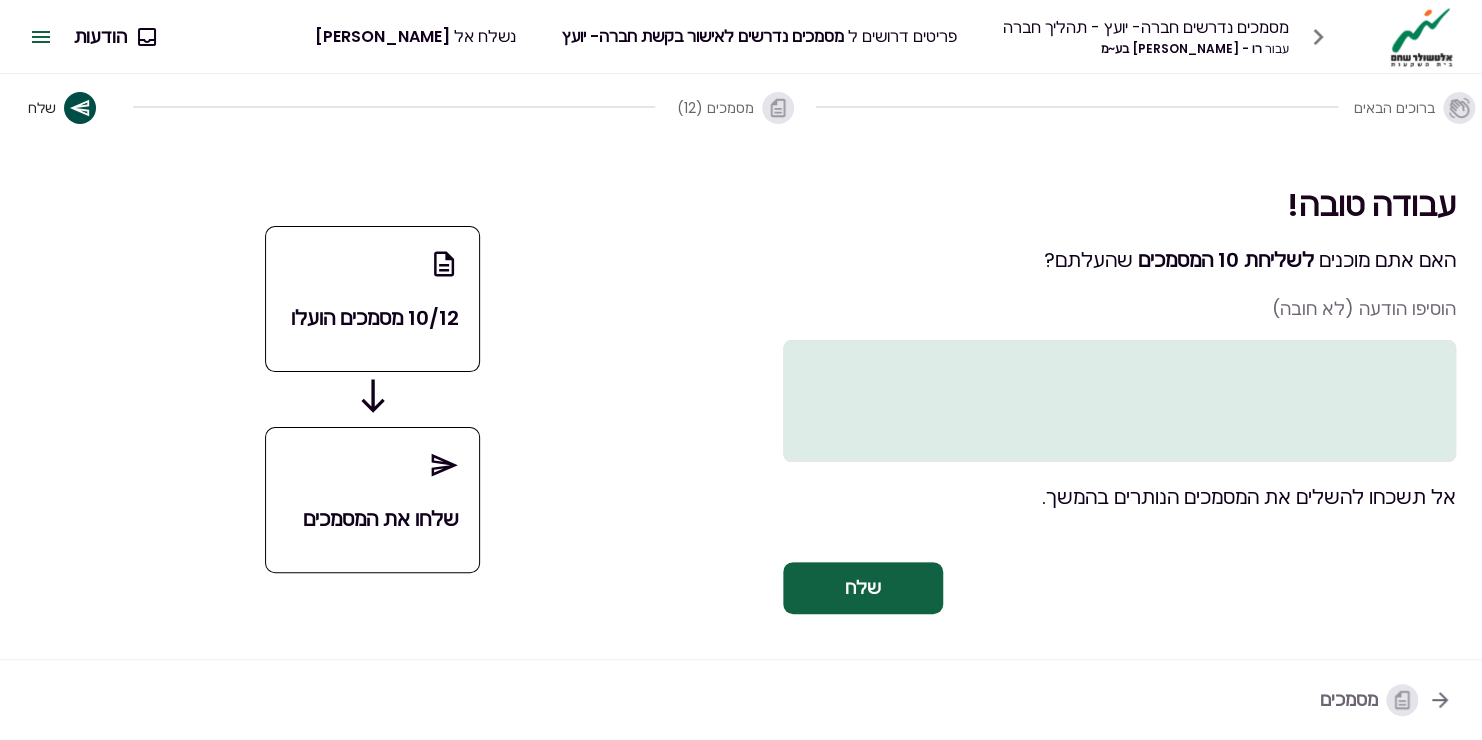 click 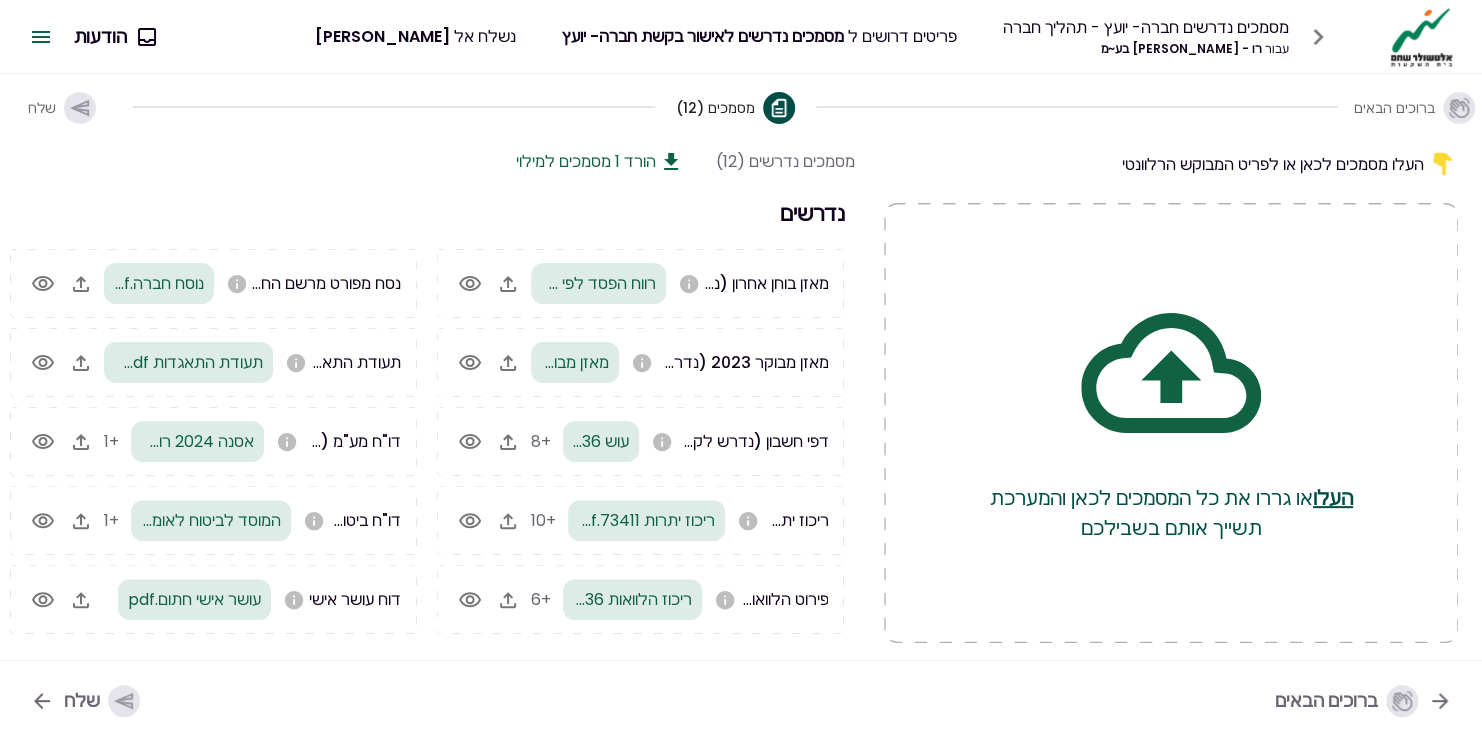click 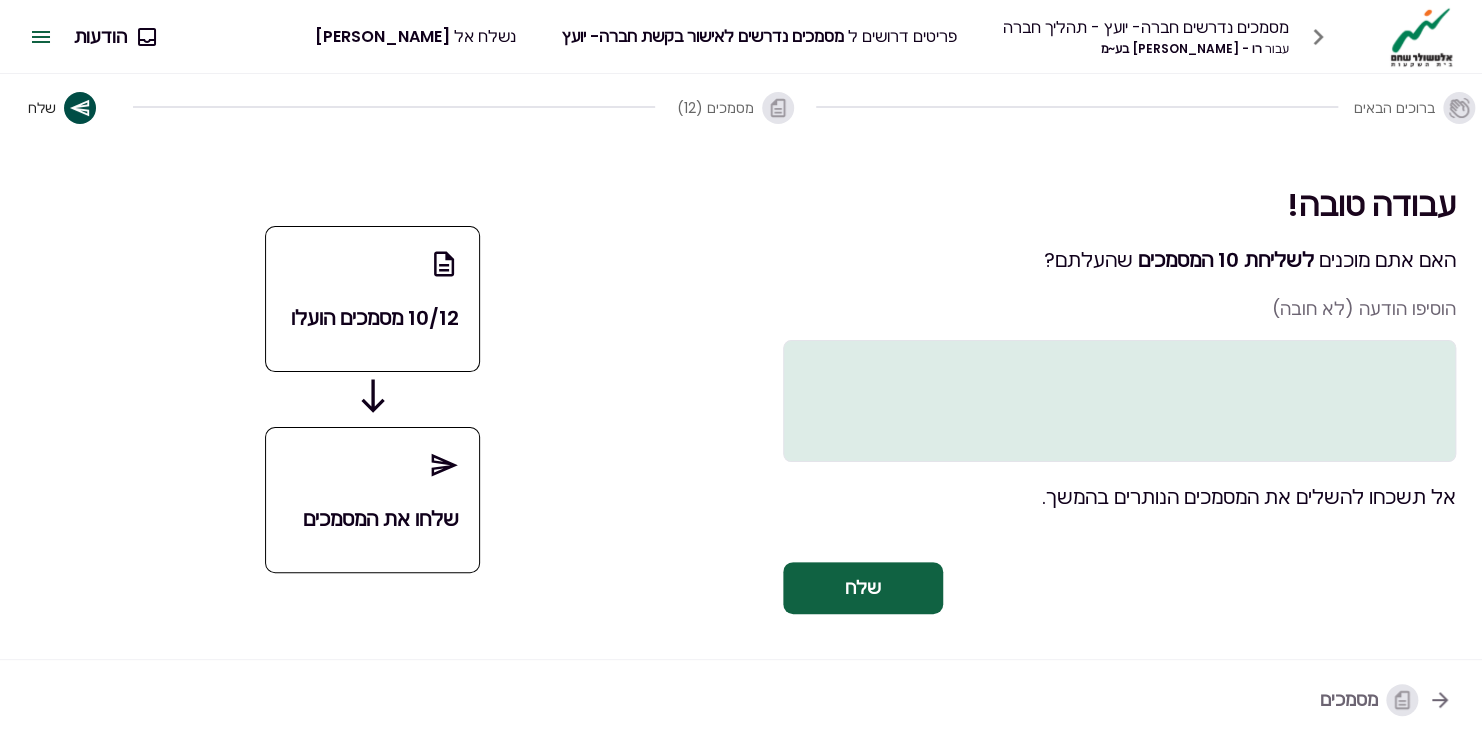 click on "שלח" at bounding box center (863, 588) 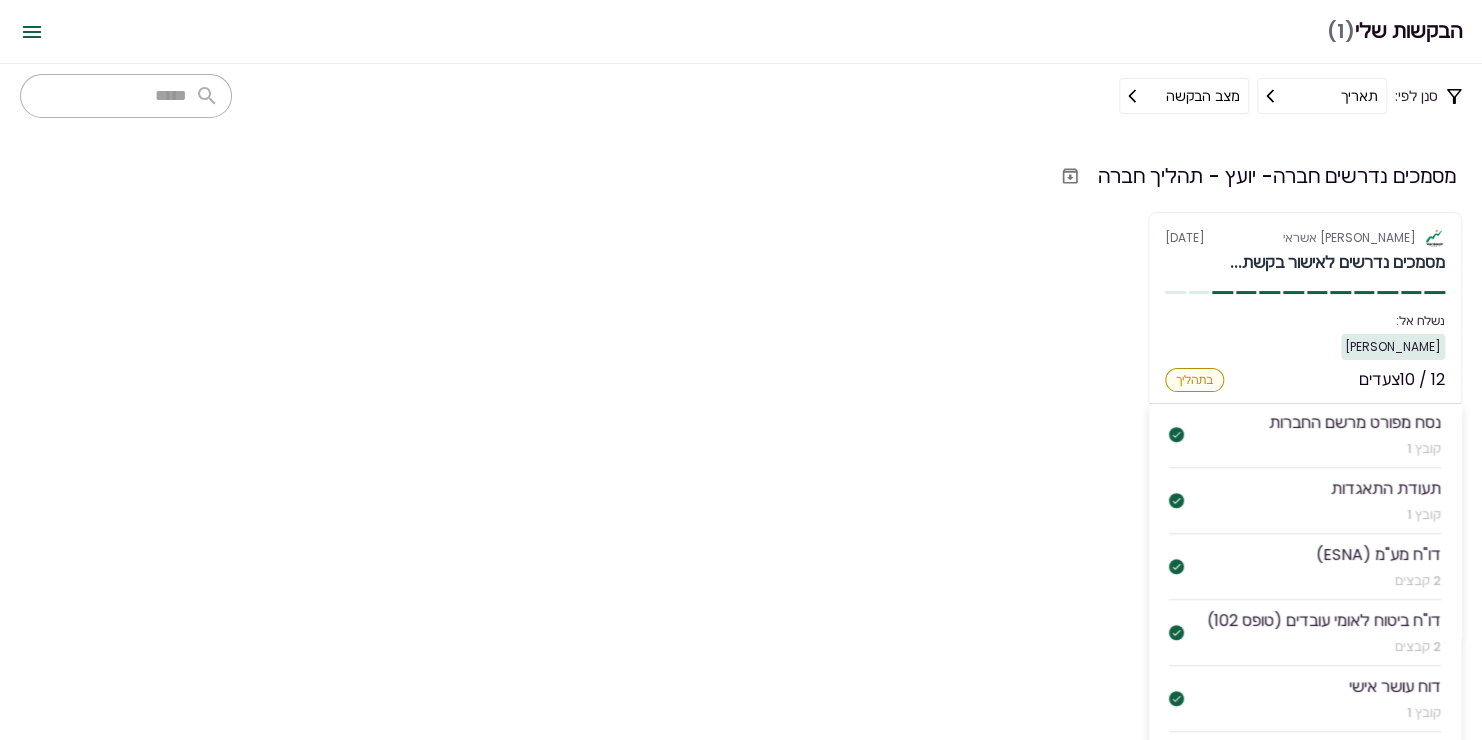 scroll, scrollTop: 529, scrollLeft: 0, axis: vertical 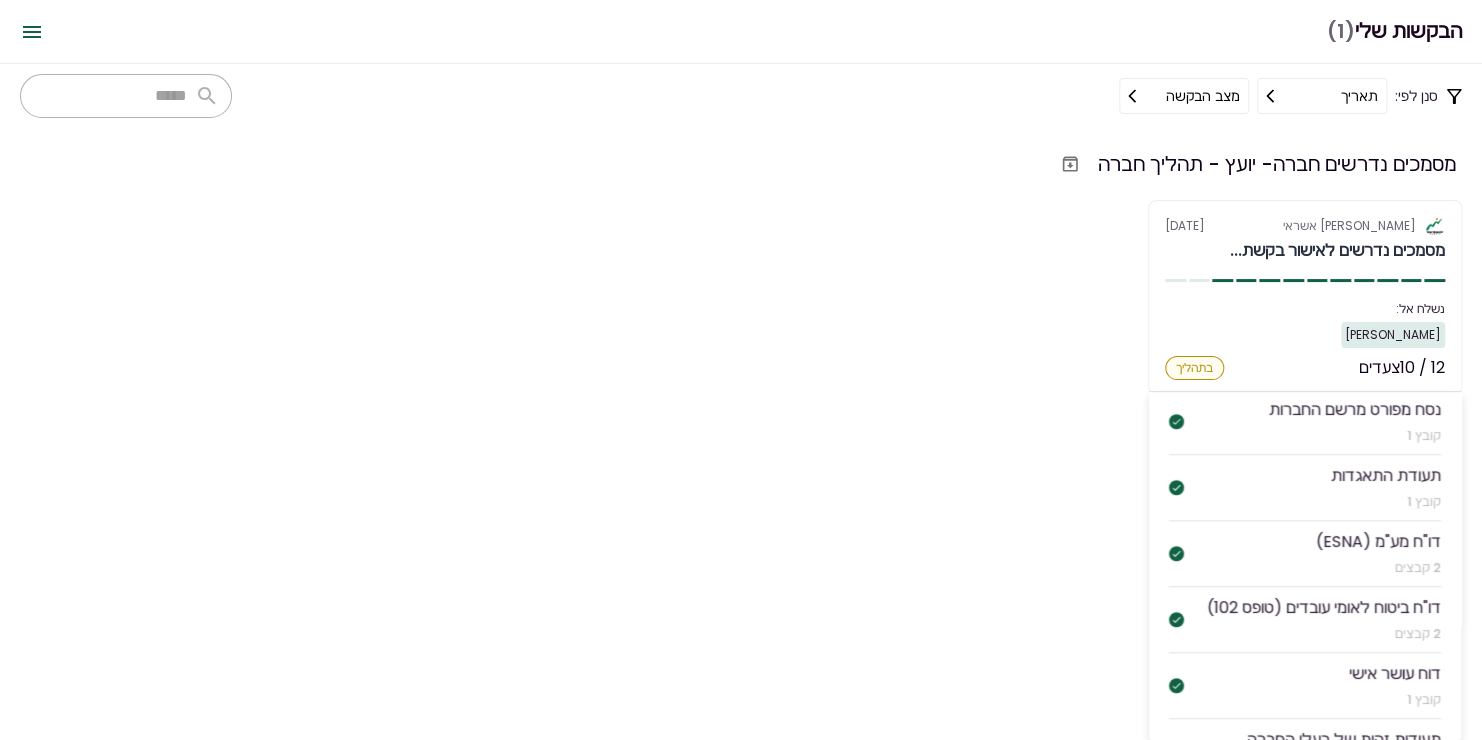 click at bounding box center (1176, 751) 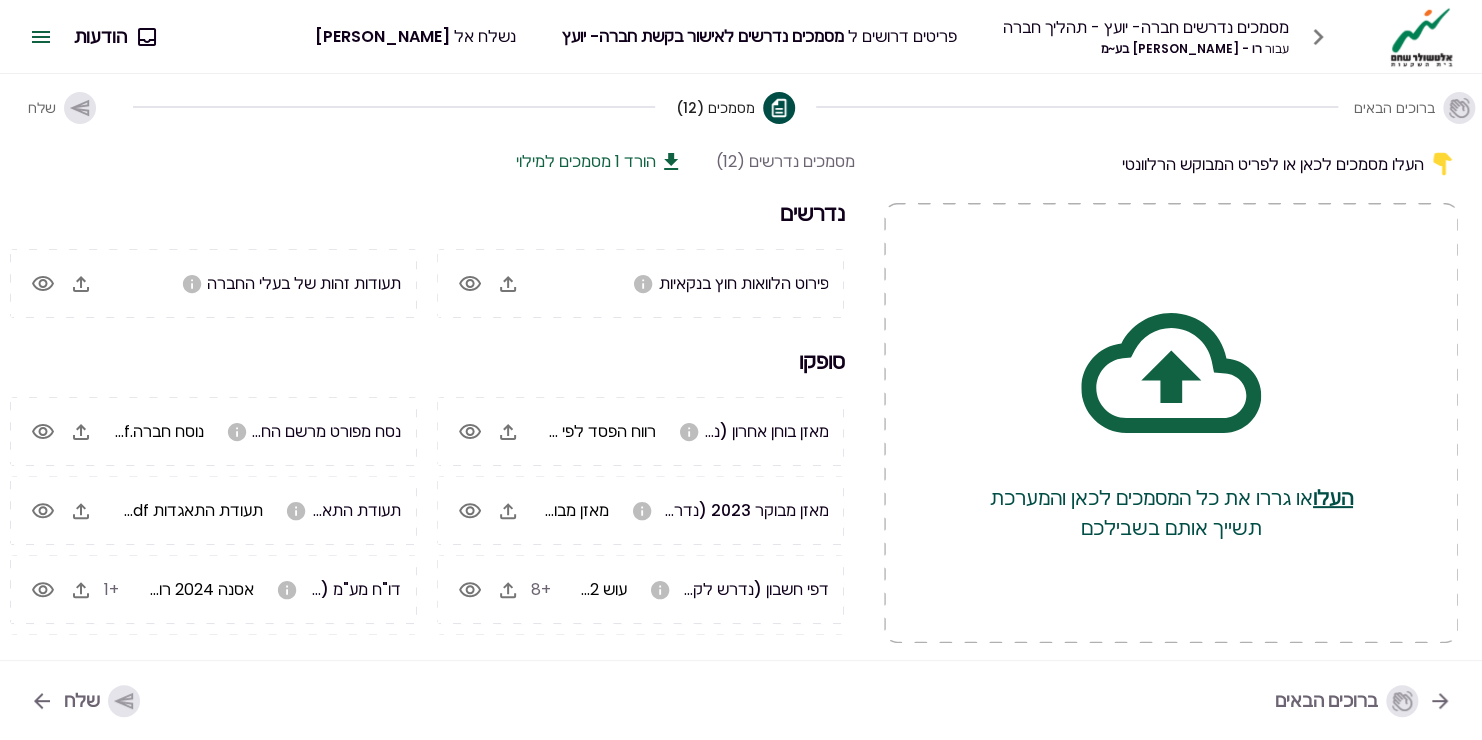 click 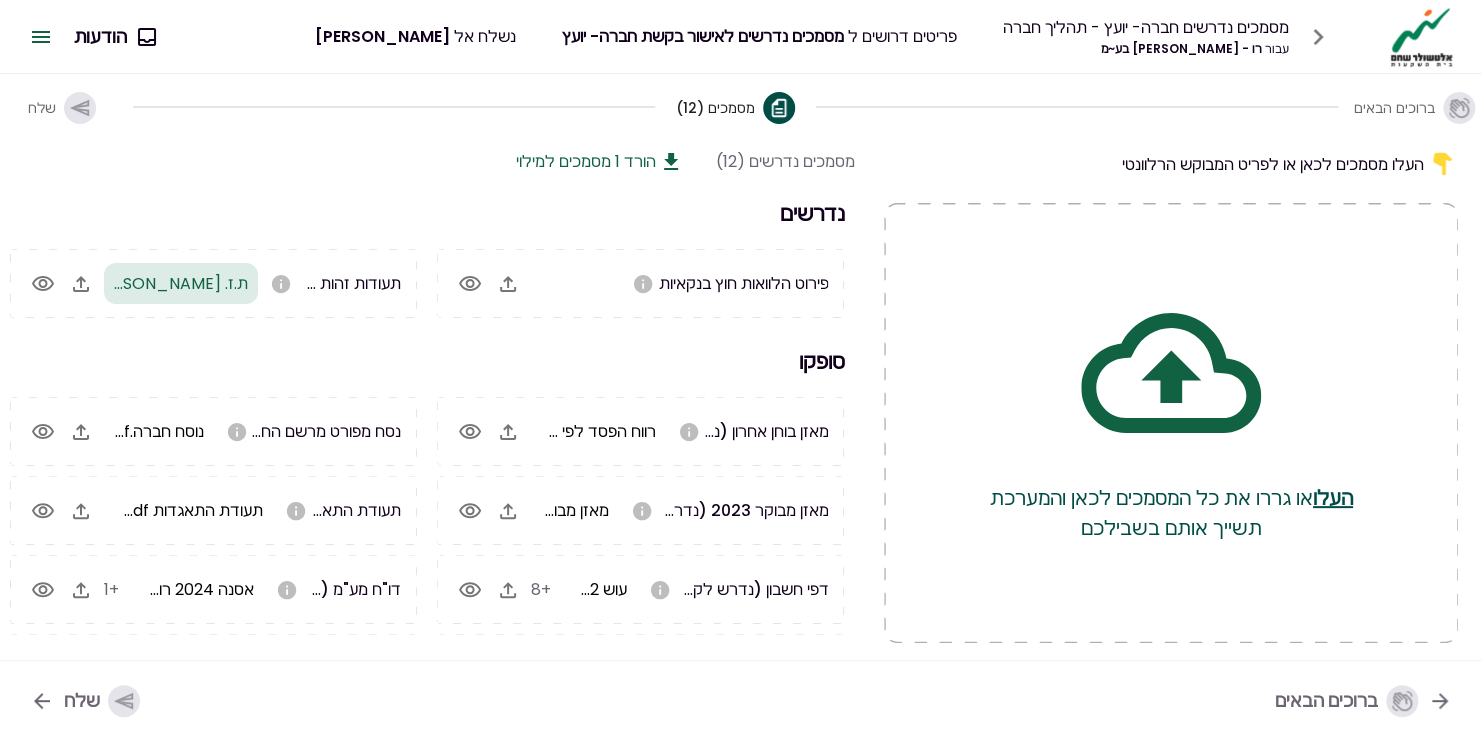 click 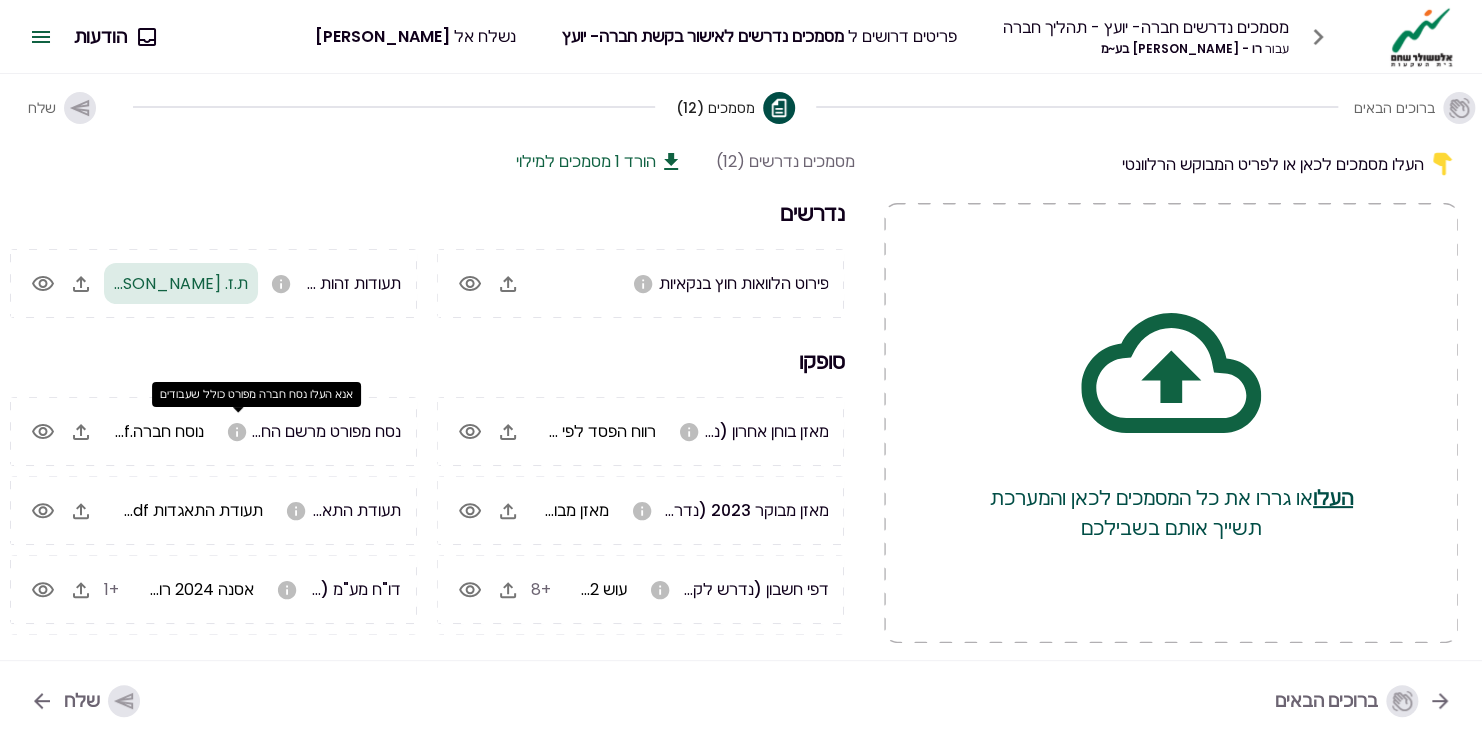 click 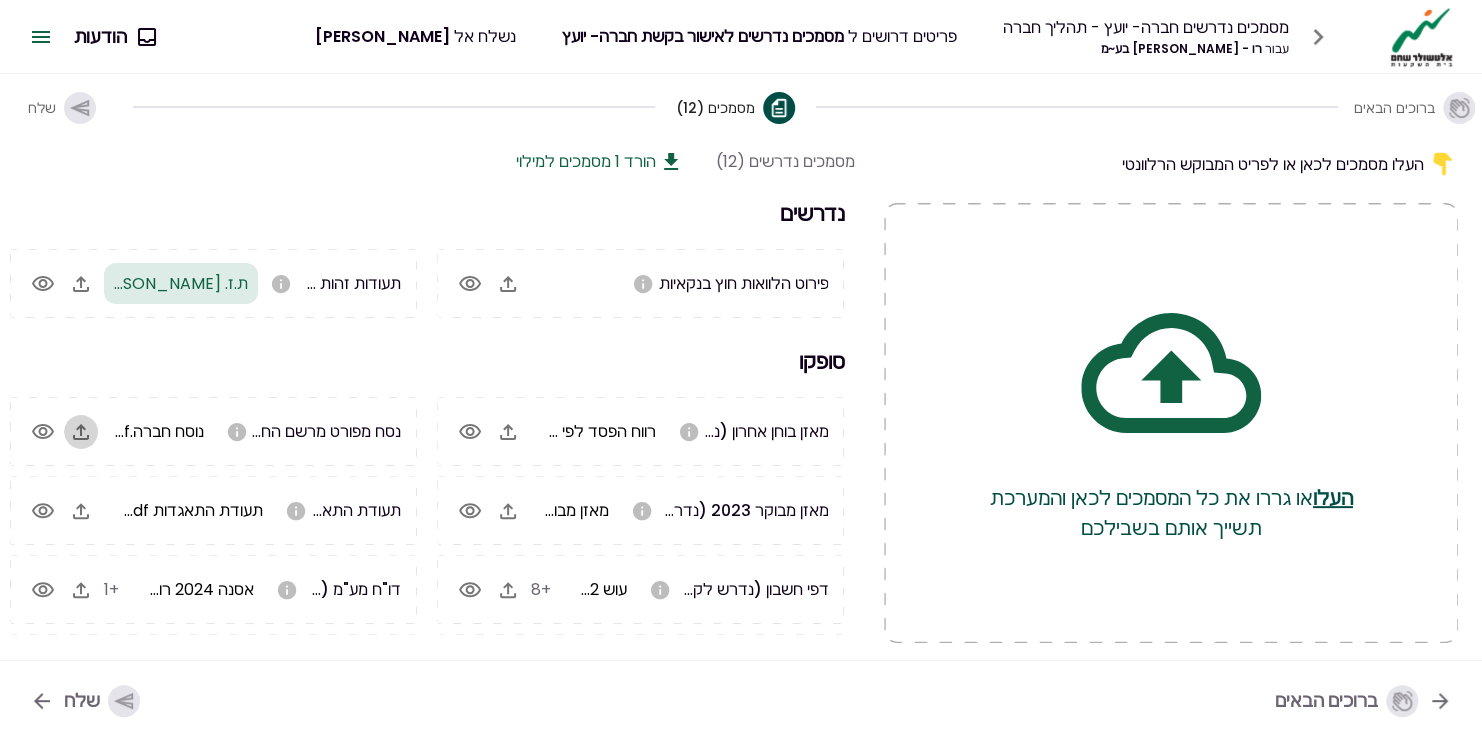click 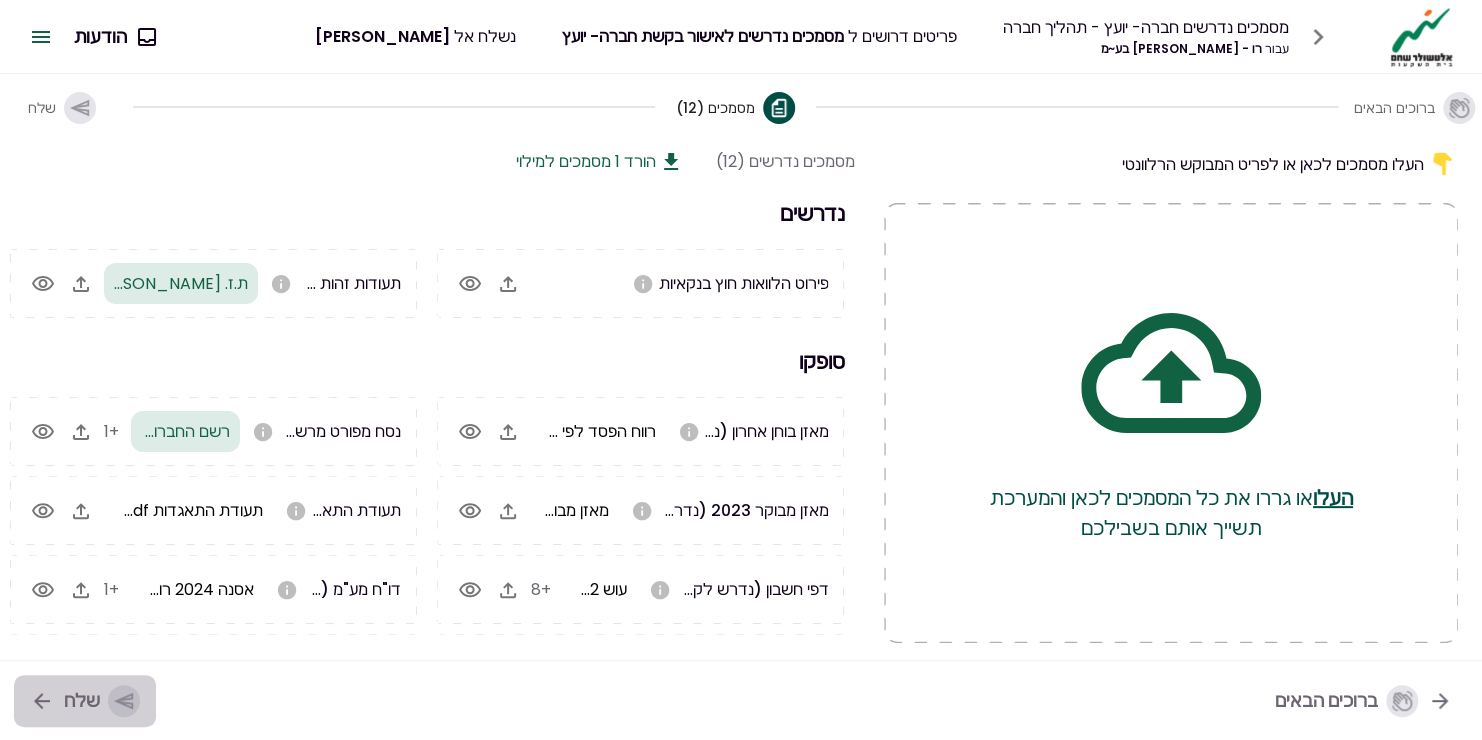 click 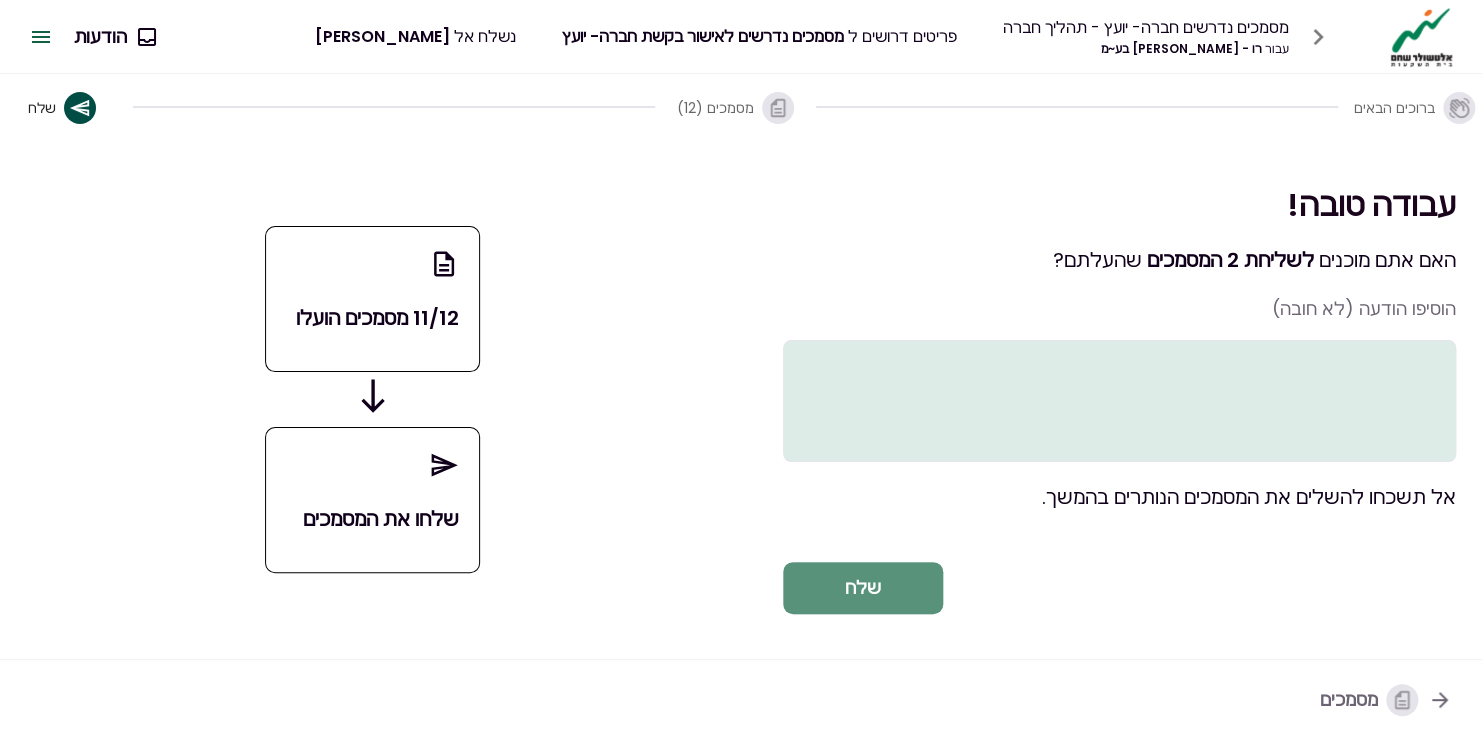 click on "שלח" at bounding box center [863, 588] 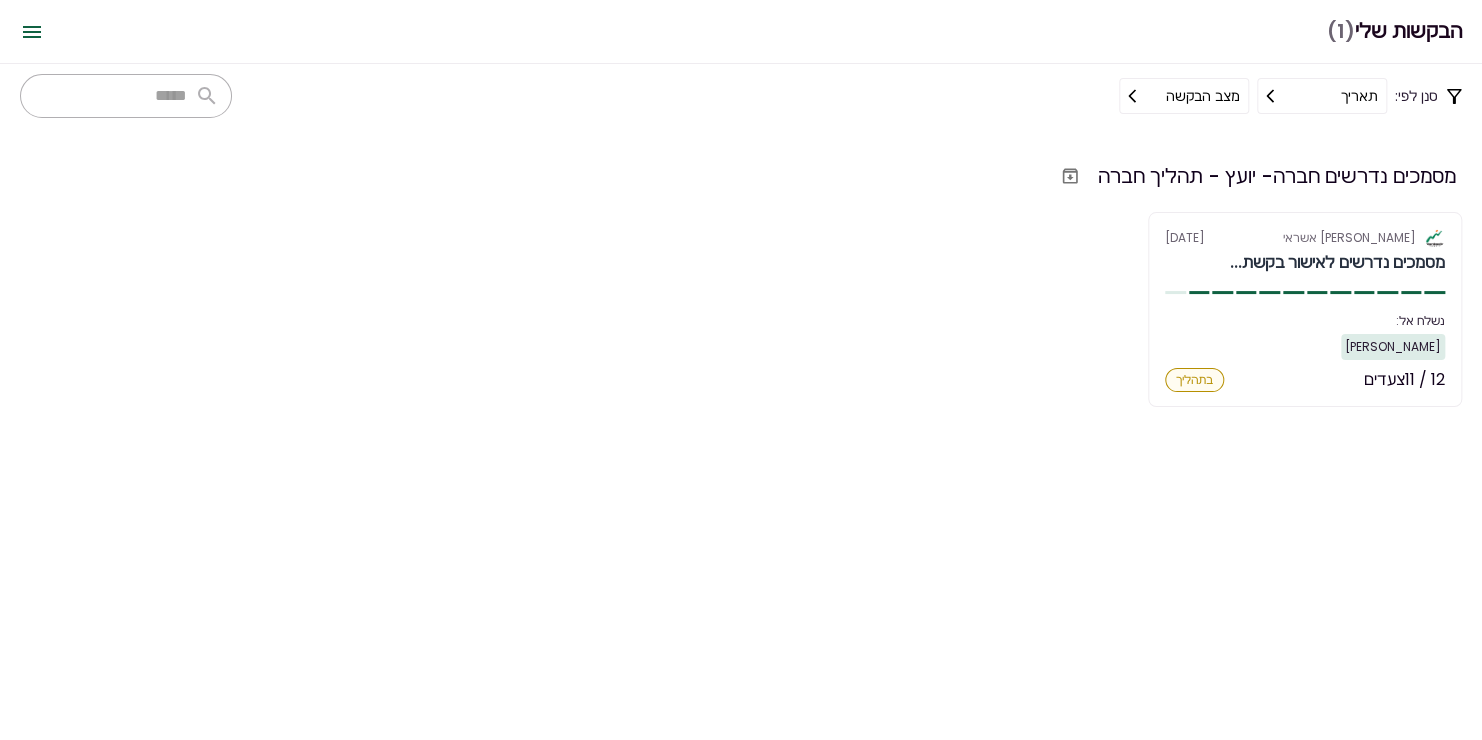 scroll, scrollTop: 228, scrollLeft: 0, axis: vertical 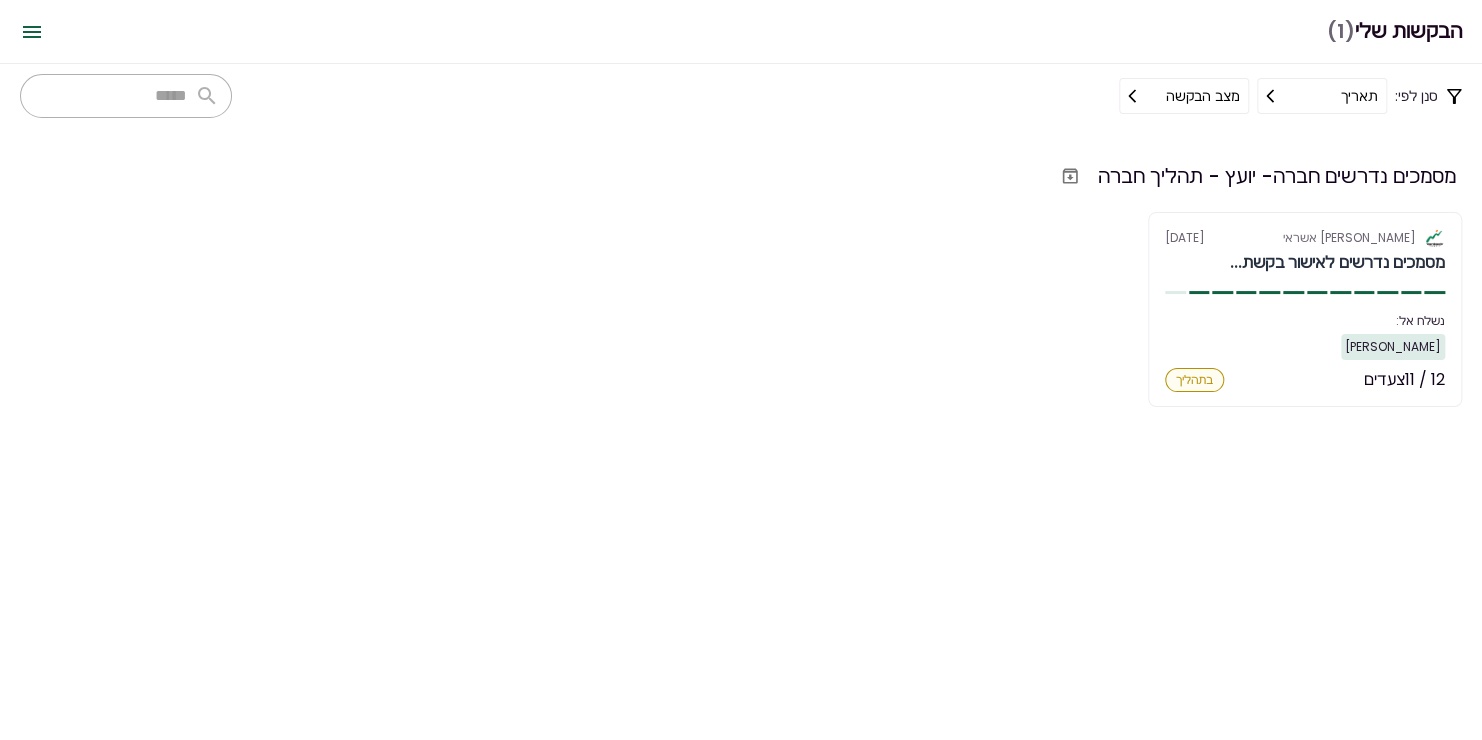 click on "מצב הבקשה" at bounding box center [1184, 96] 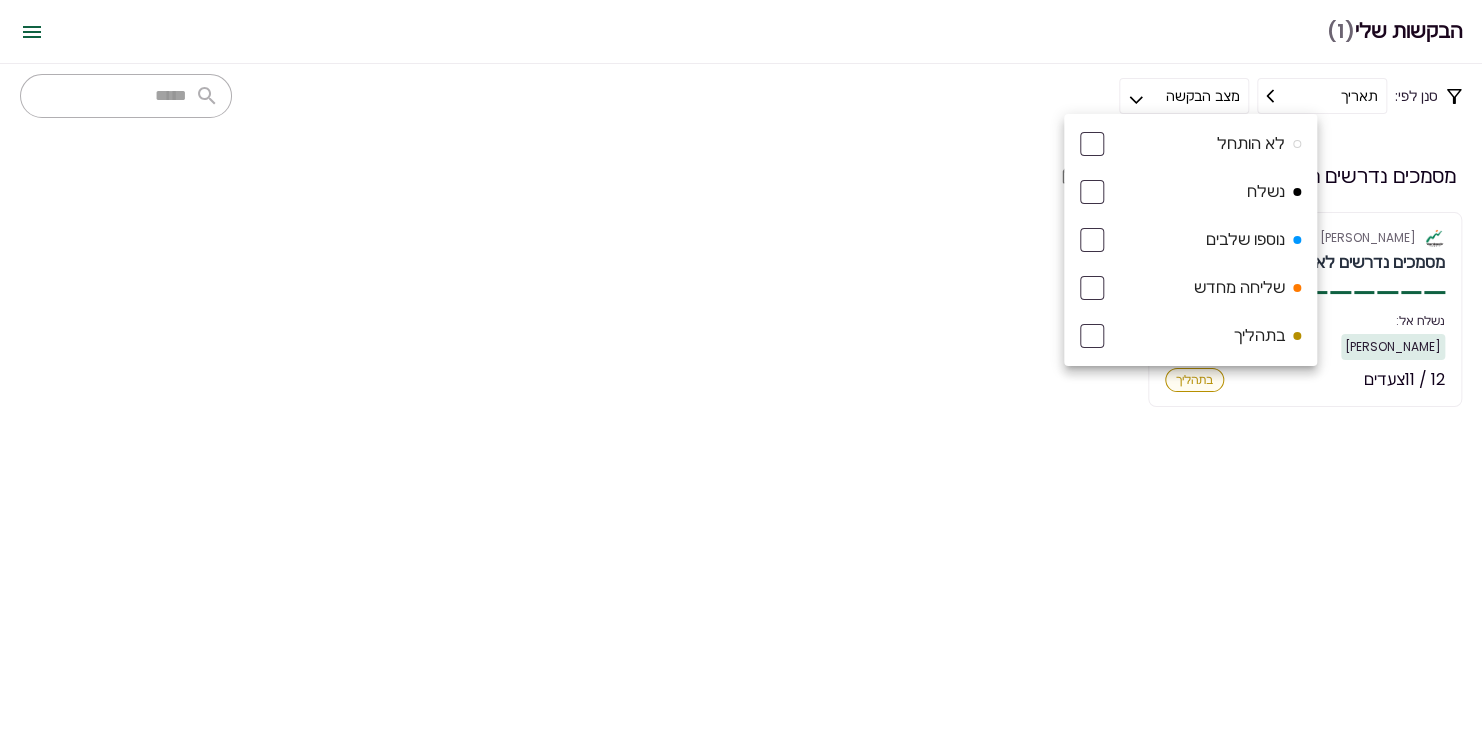 click at bounding box center [741, 370] 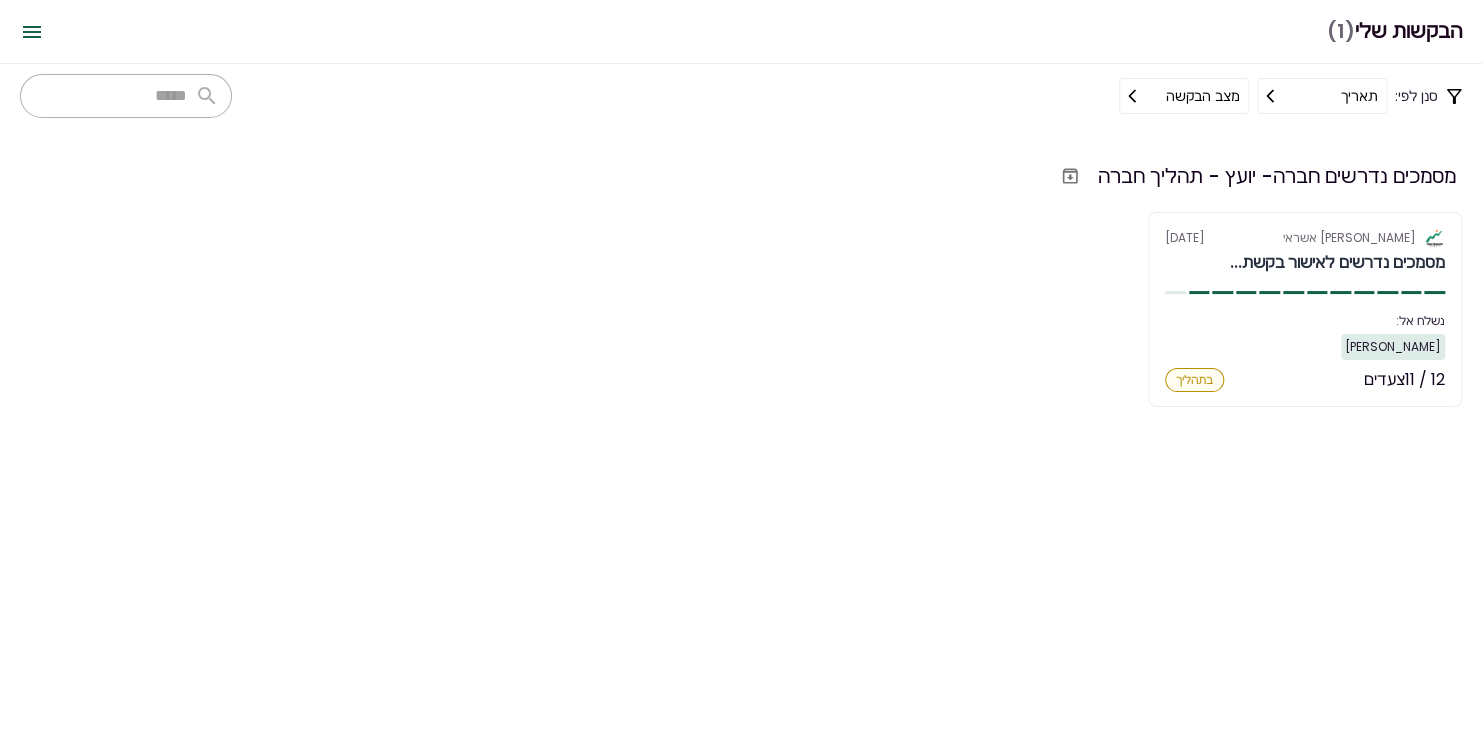 click 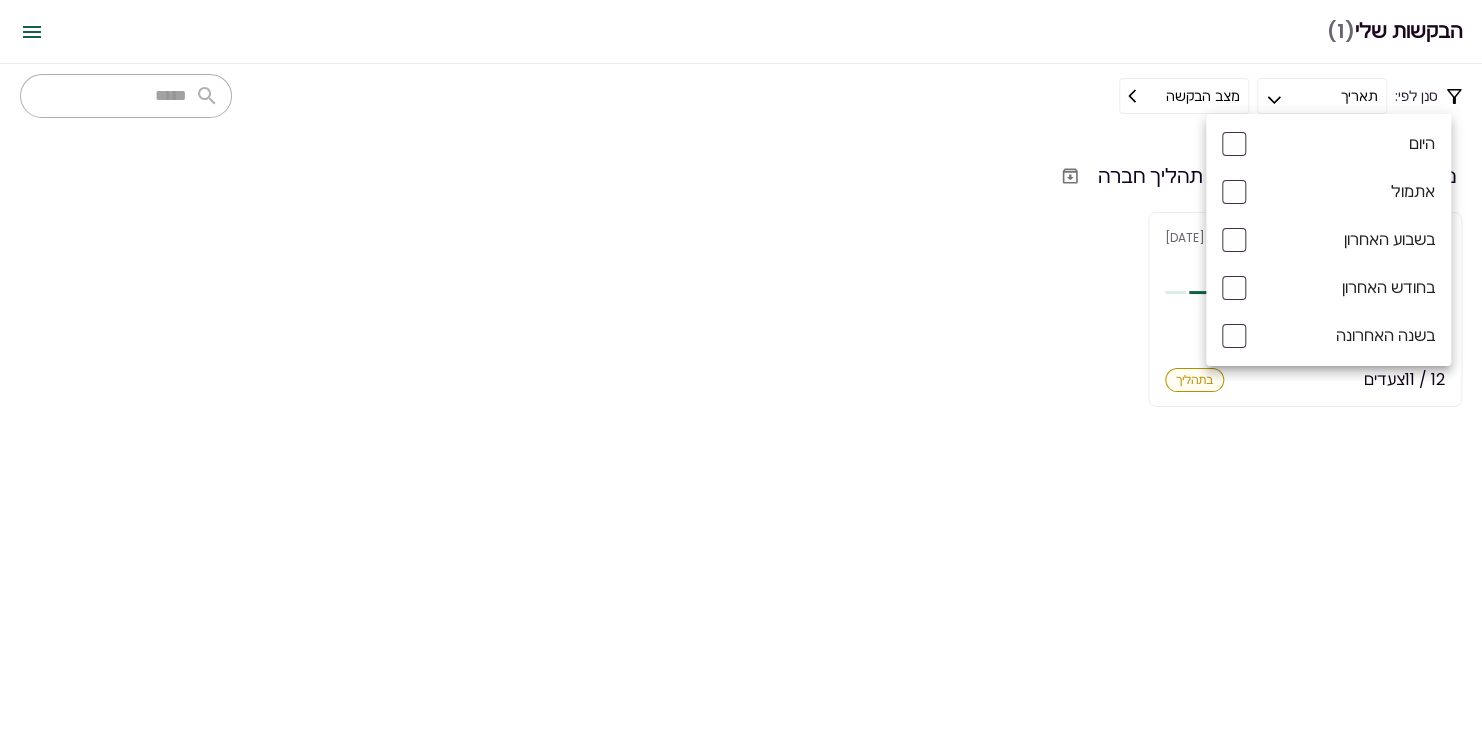 click at bounding box center [741, 370] 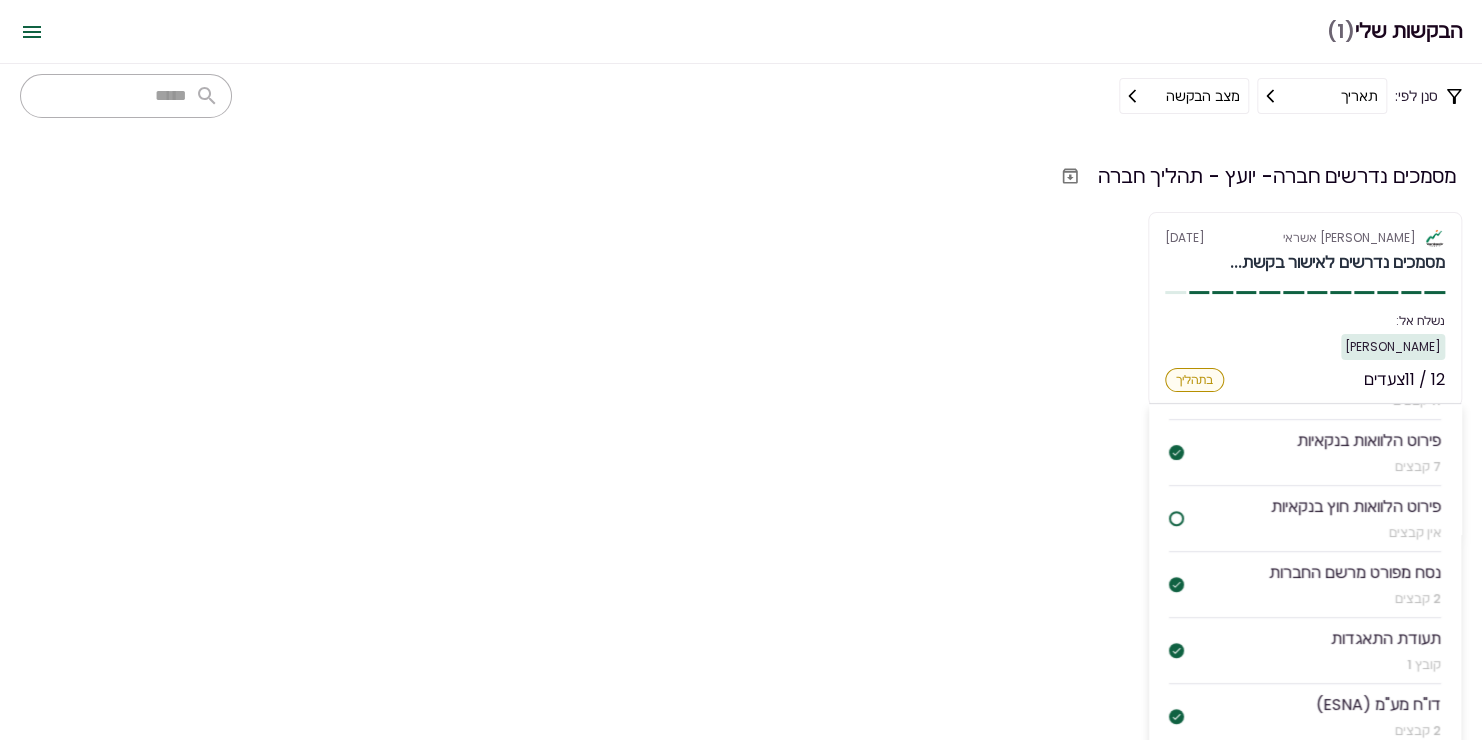 scroll, scrollTop: 329, scrollLeft: 0, axis: vertical 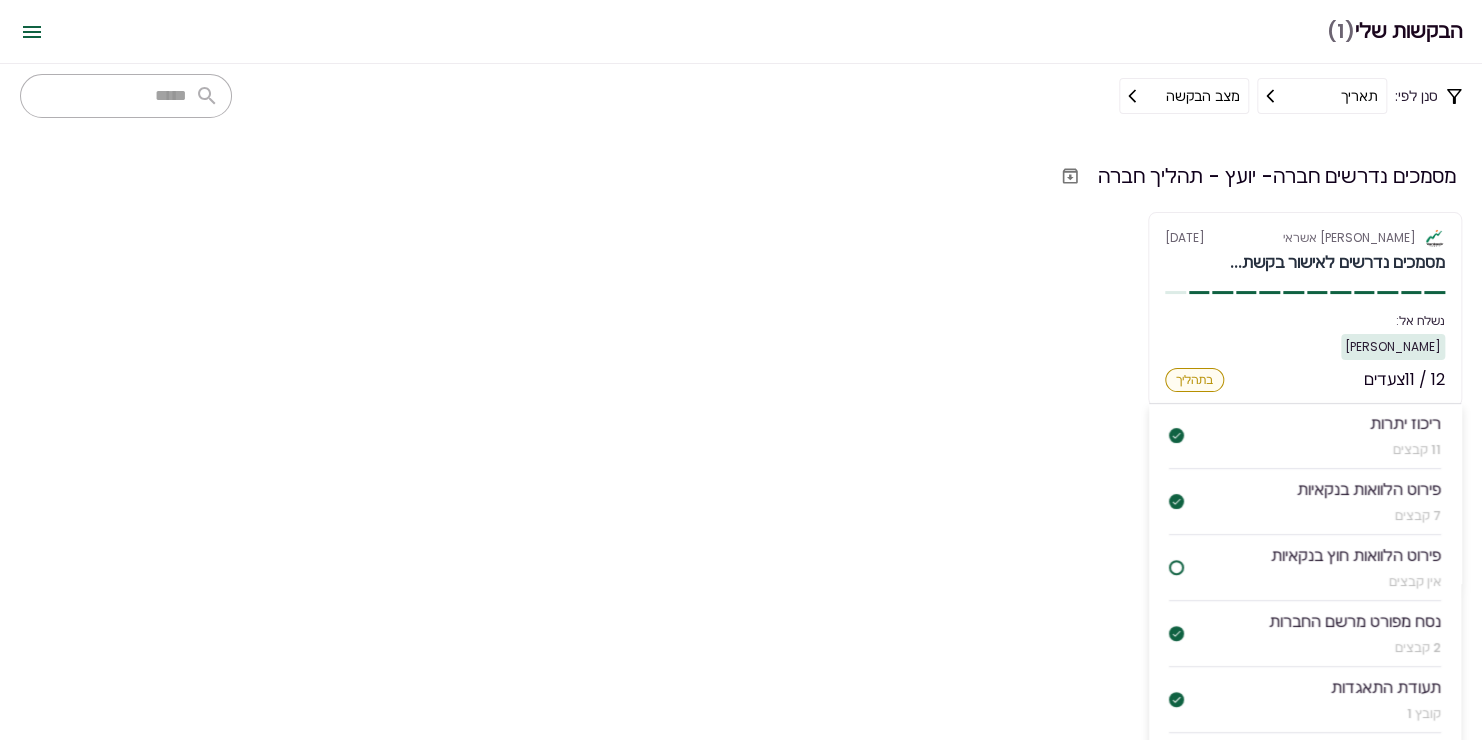 click on "פירוט הלוואות חוץ בנקאיות אין קבצים" at bounding box center [1305, 568] 